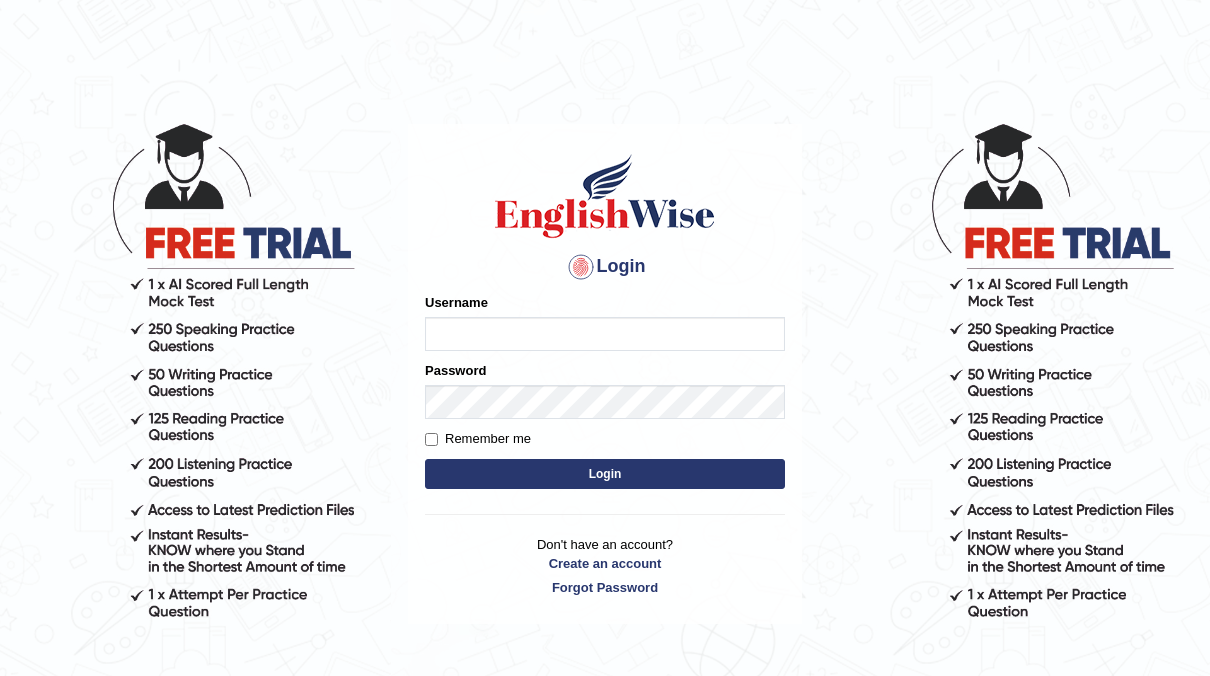 scroll, scrollTop: 0, scrollLeft: 0, axis: both 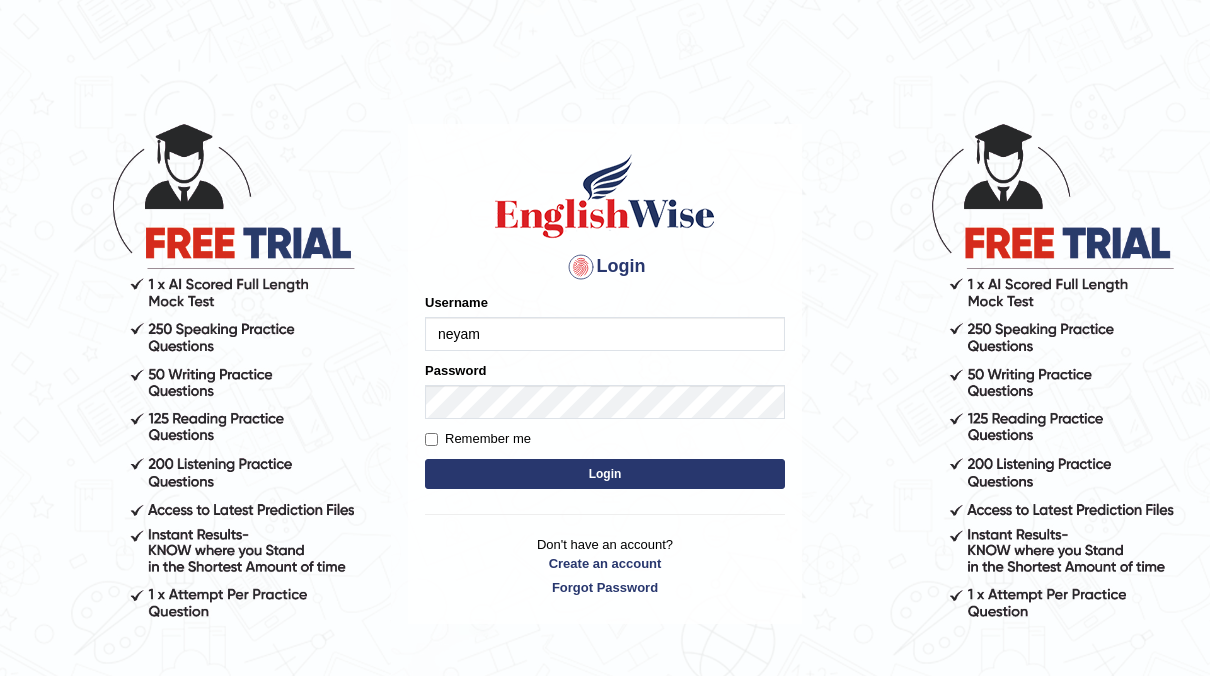 click on "Login" at bounding box center [605, 474] 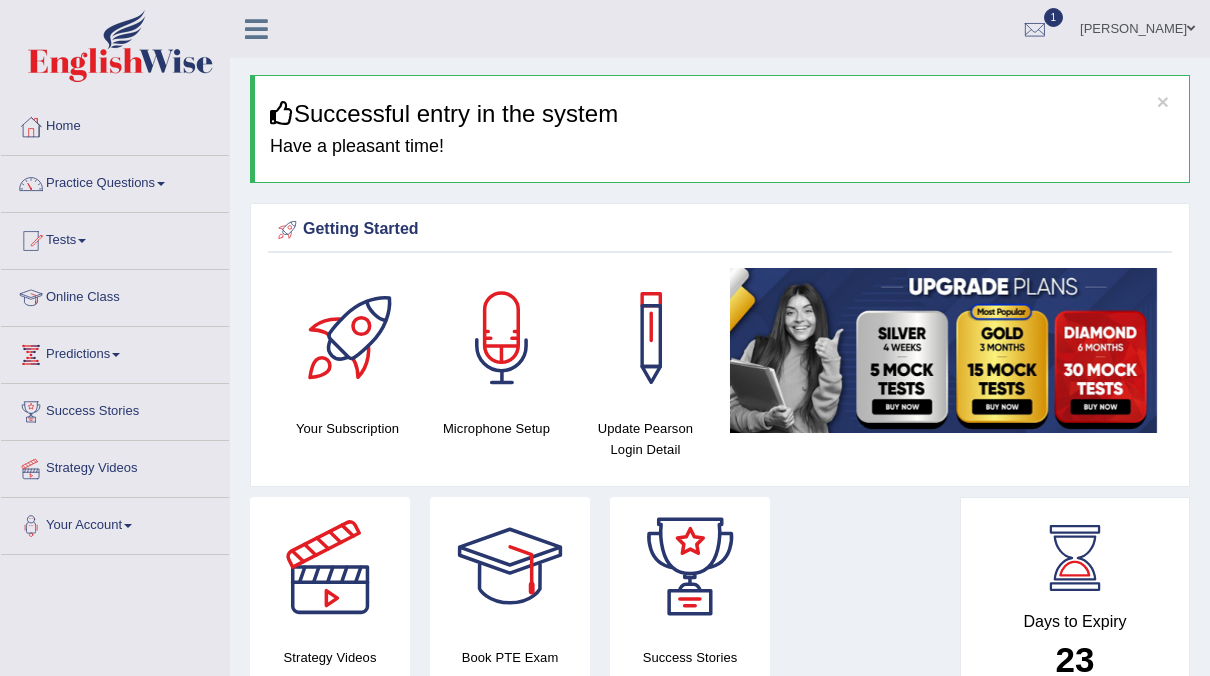 scroll, scrollTop: 0, scrollLeft: 0, axis: both 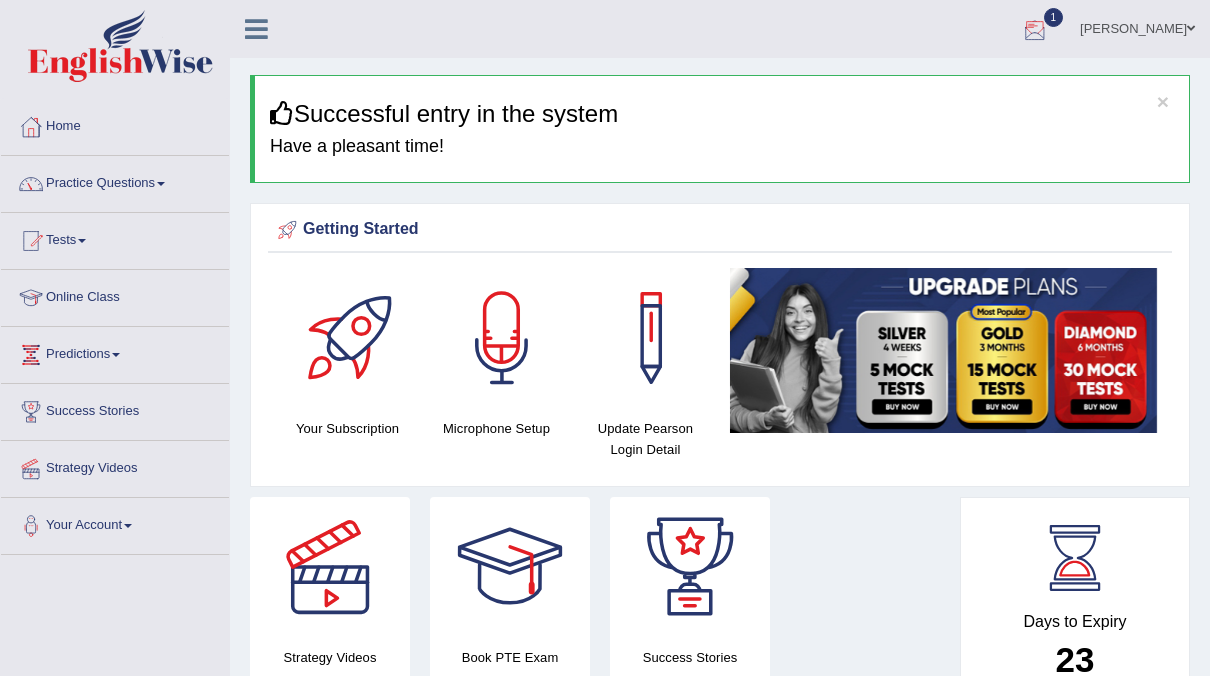 click at bounding box center [1035, 30] 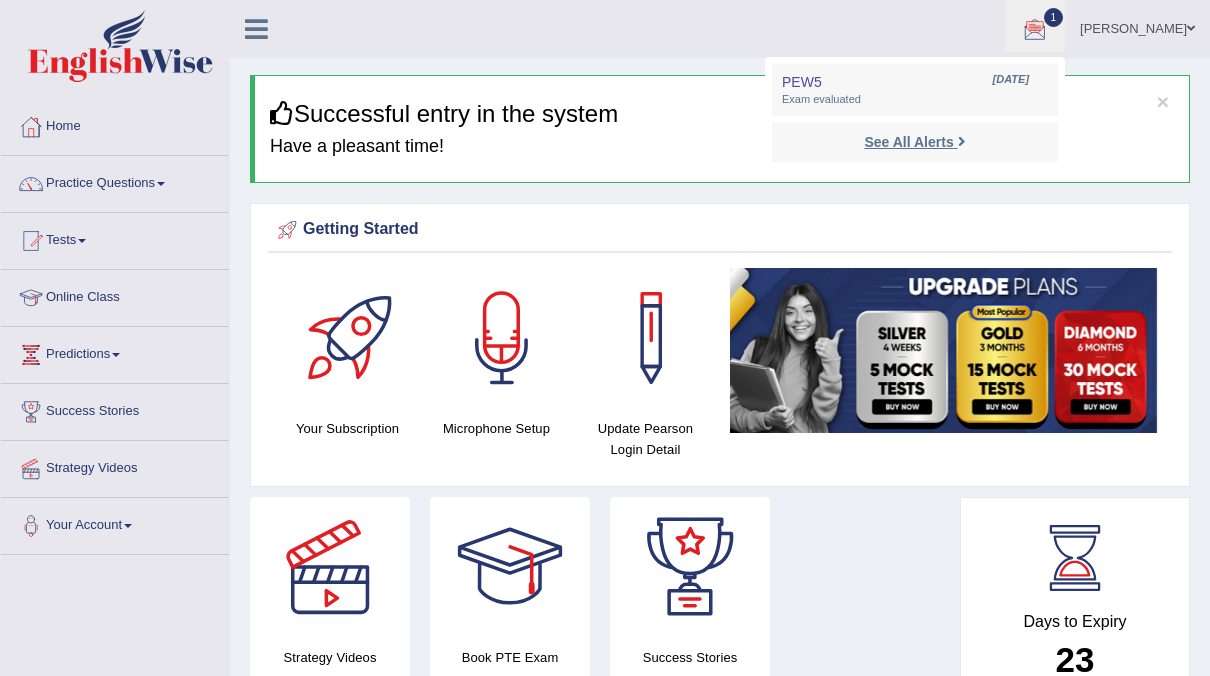 click on "See All Alerts" at bounding box center [908, 142] 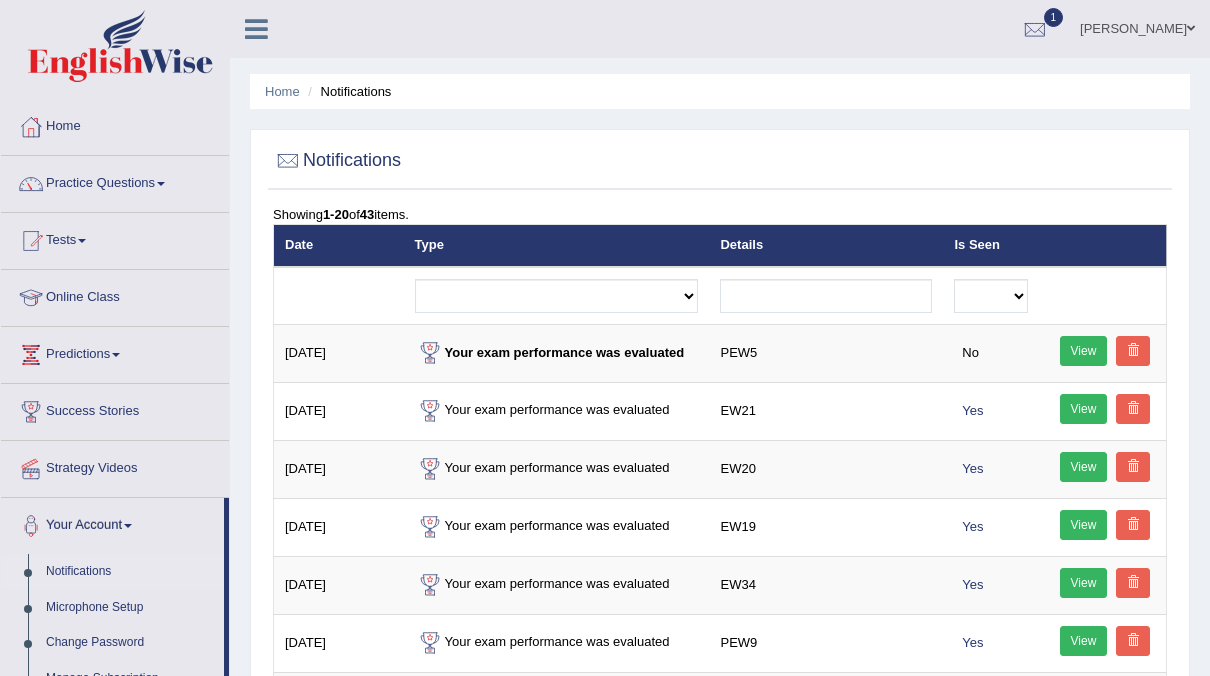 scroll, scrollTop: 0, scrollLeft: 0, axis: both 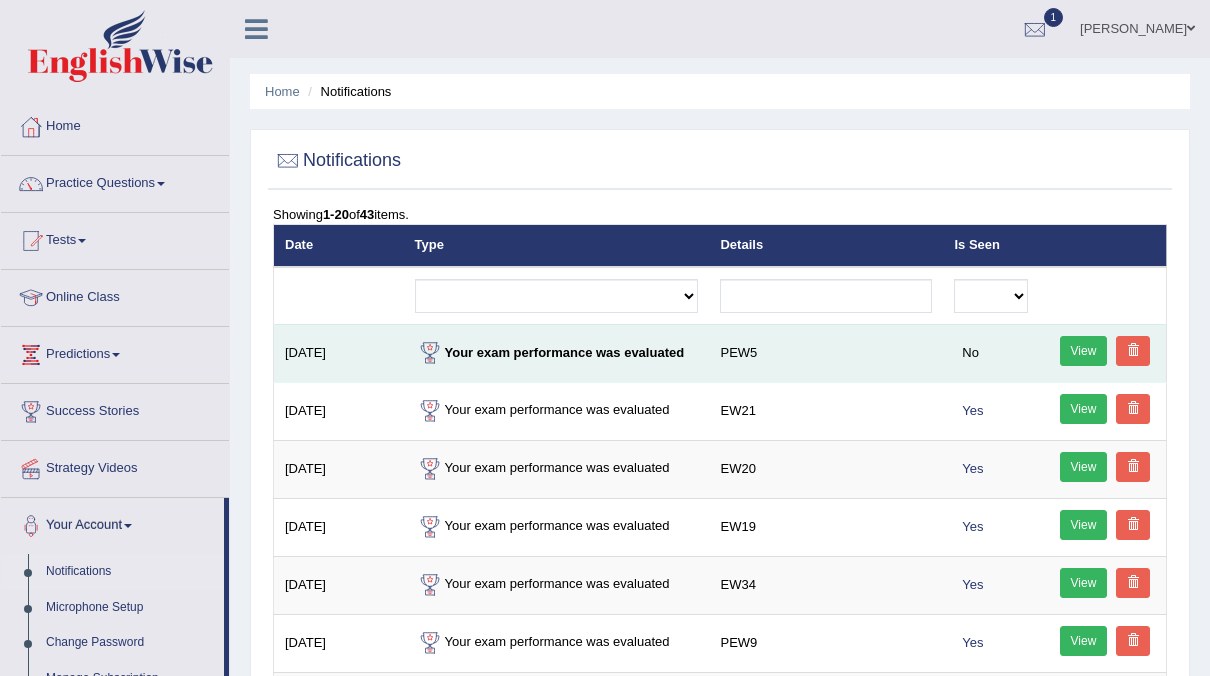 click on "View" at bounding box center [1084, 351] 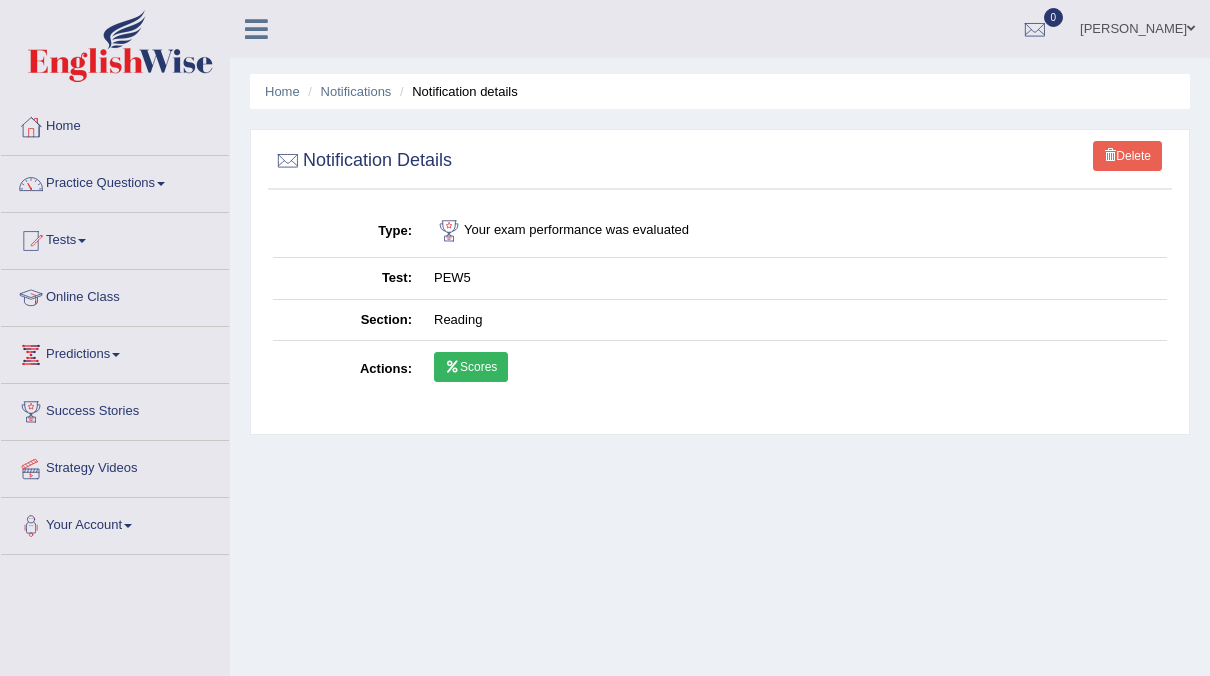 scroll, scrollTop: 0, scrollLeft: 0, axis: both 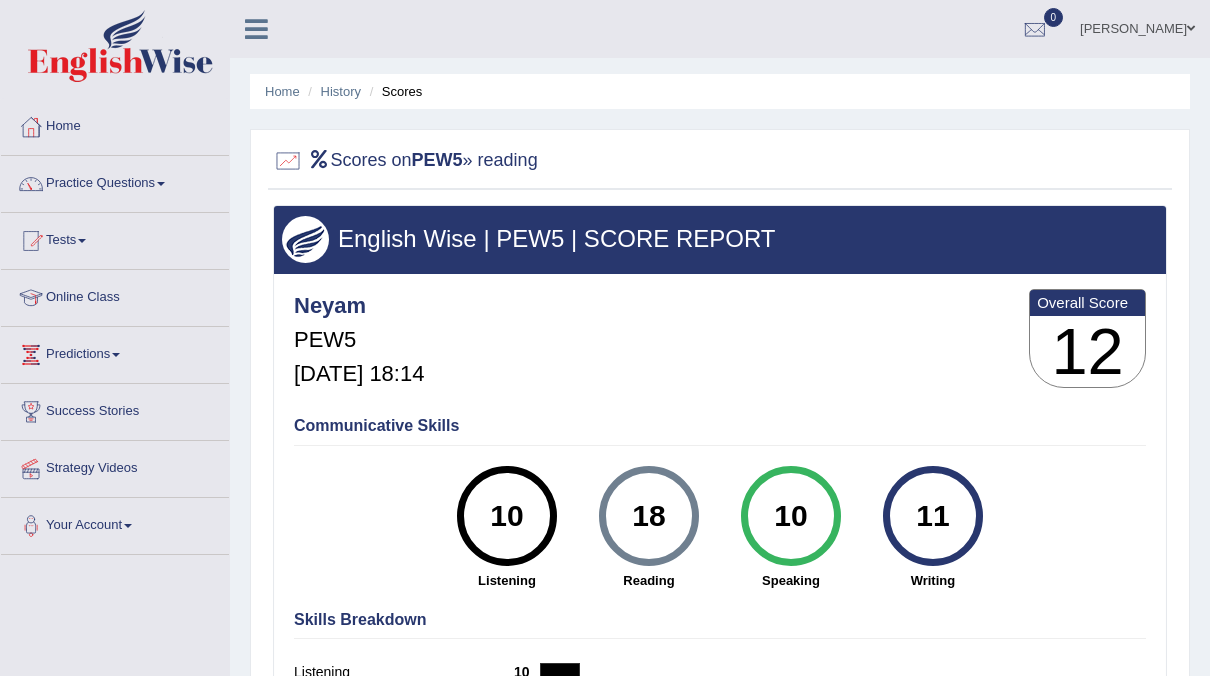 click on "Scores" at bounding box center [394, 91] 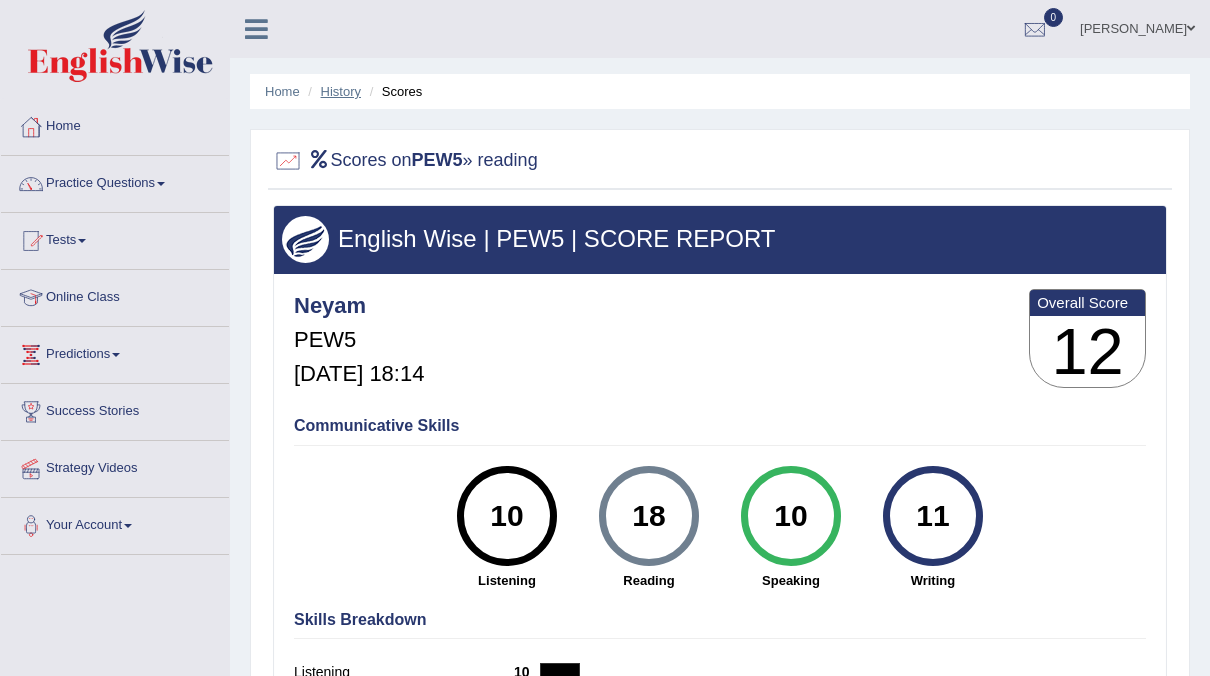 click on "History" at bounding box center (341, 91) 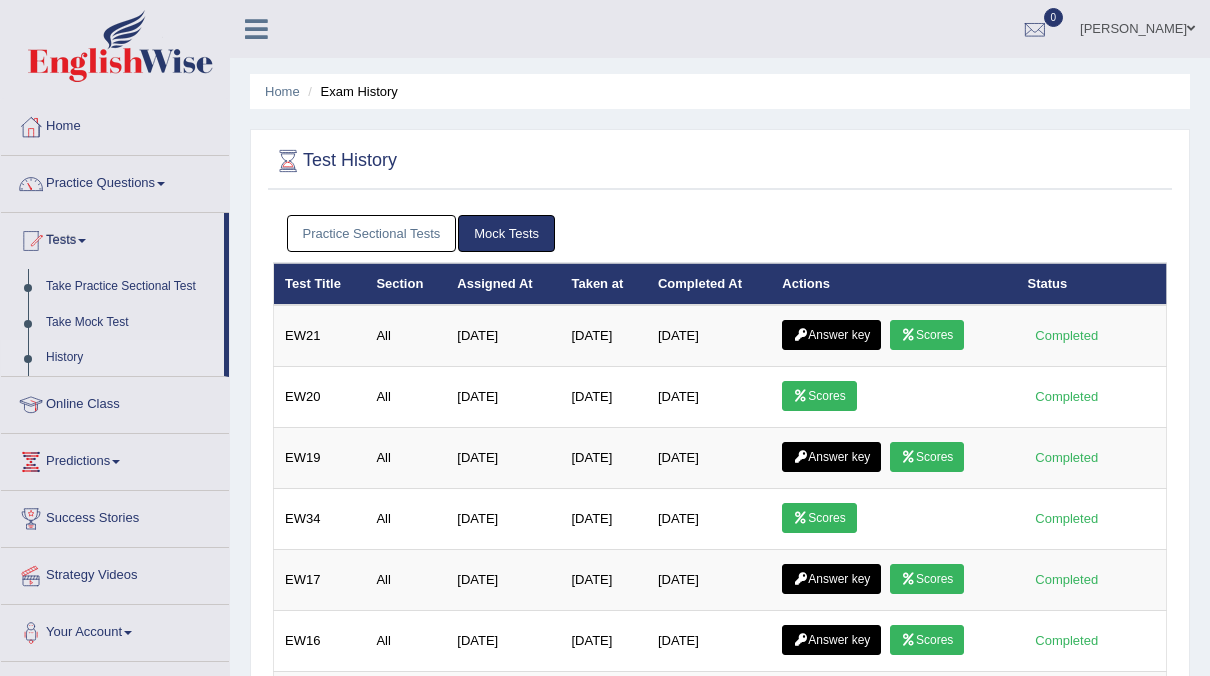 scroll, scrollTop: 0, scrollLeft: 0, axis: both 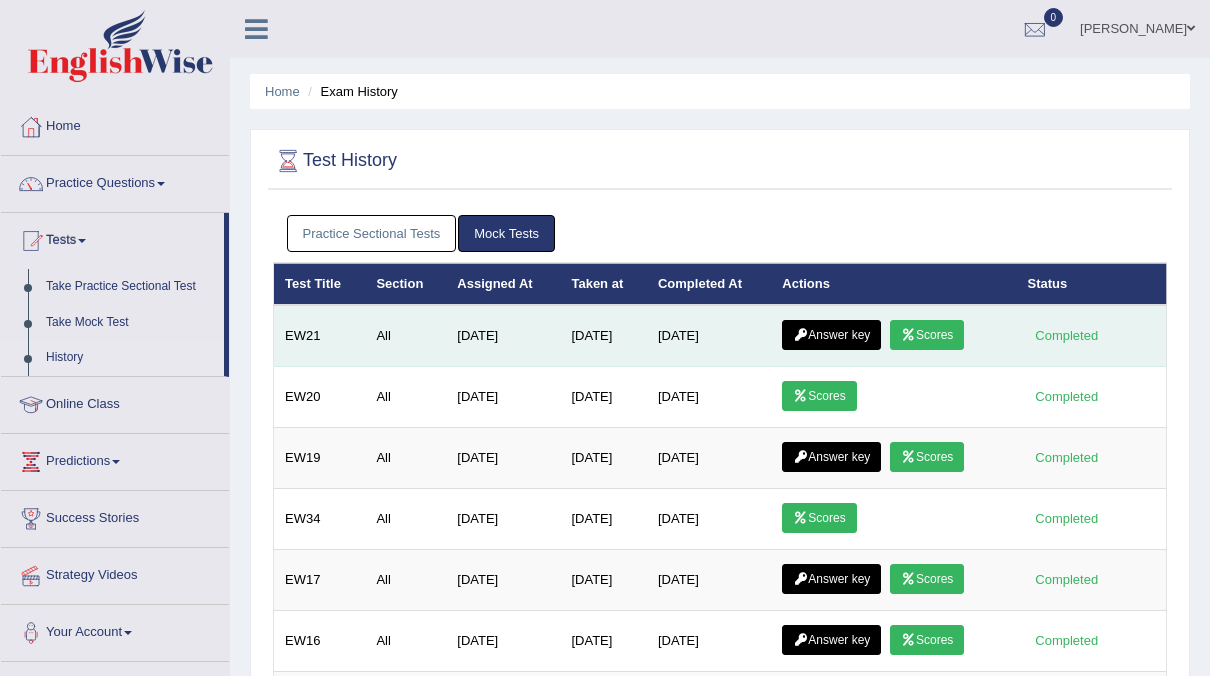click on "Answer key" at bounding box center (831, 335) 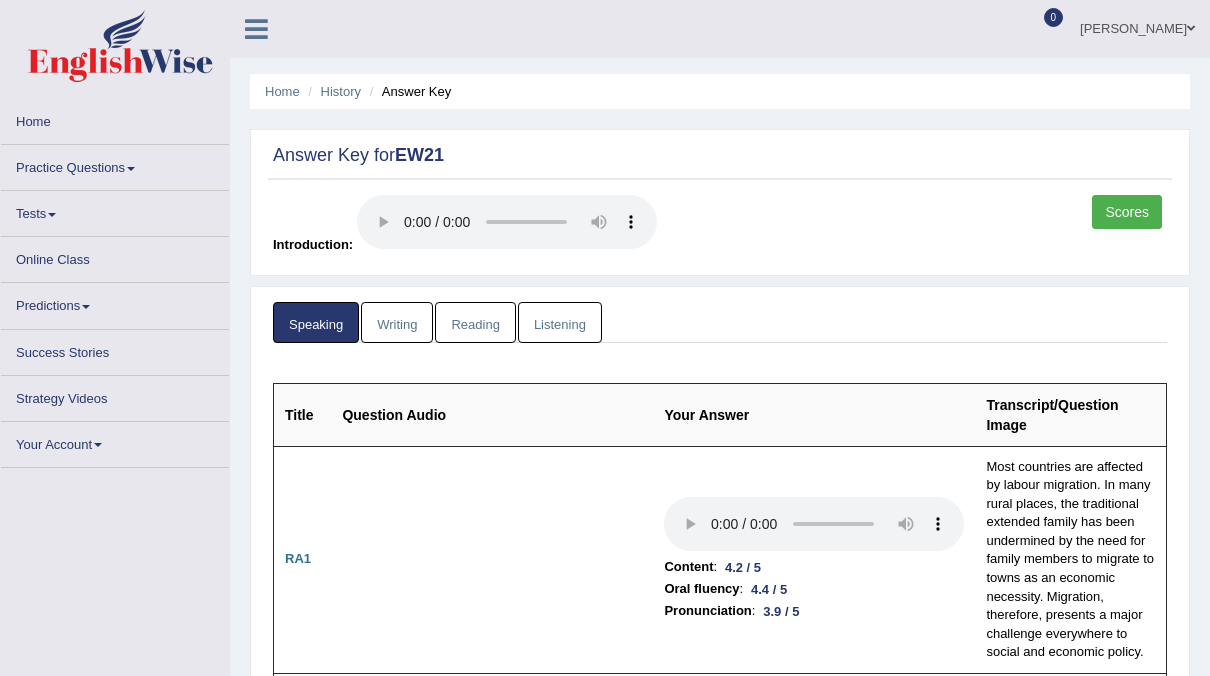 scroll, scrollTop: 0, scrollLeft: 0, axis: both 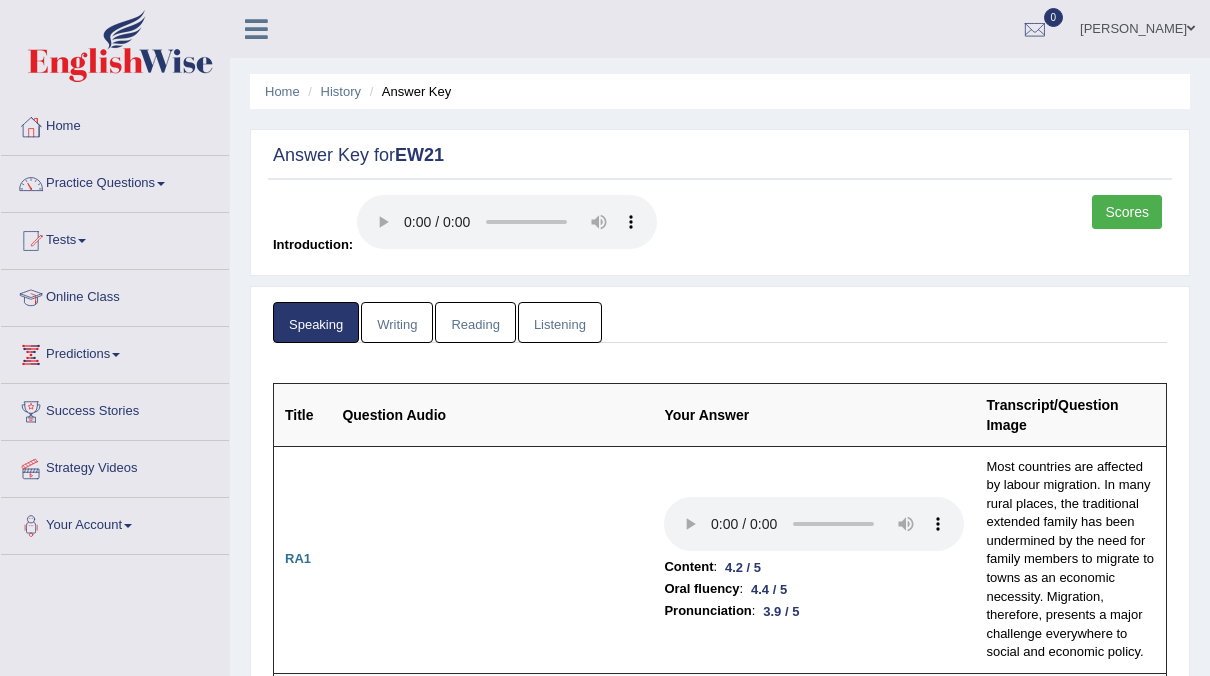 click on "Reading" at bounding box center (475, 322) 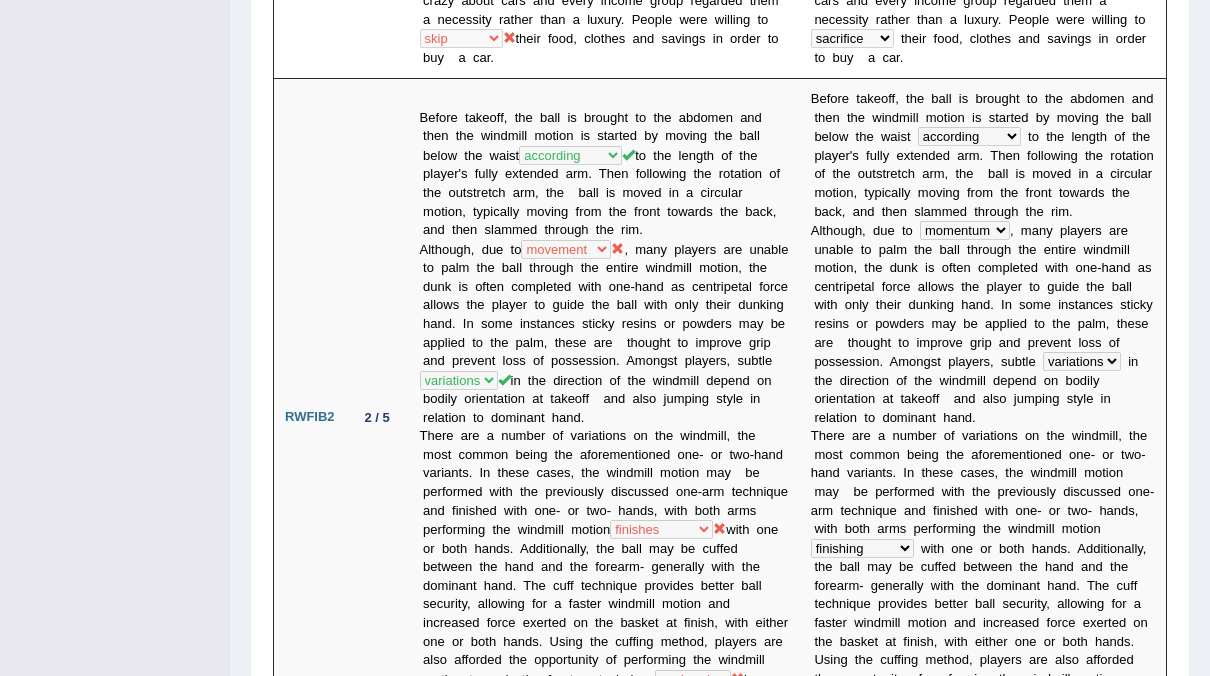 scroll, scrollTop: 0, scrollLeft: 0, axis: both 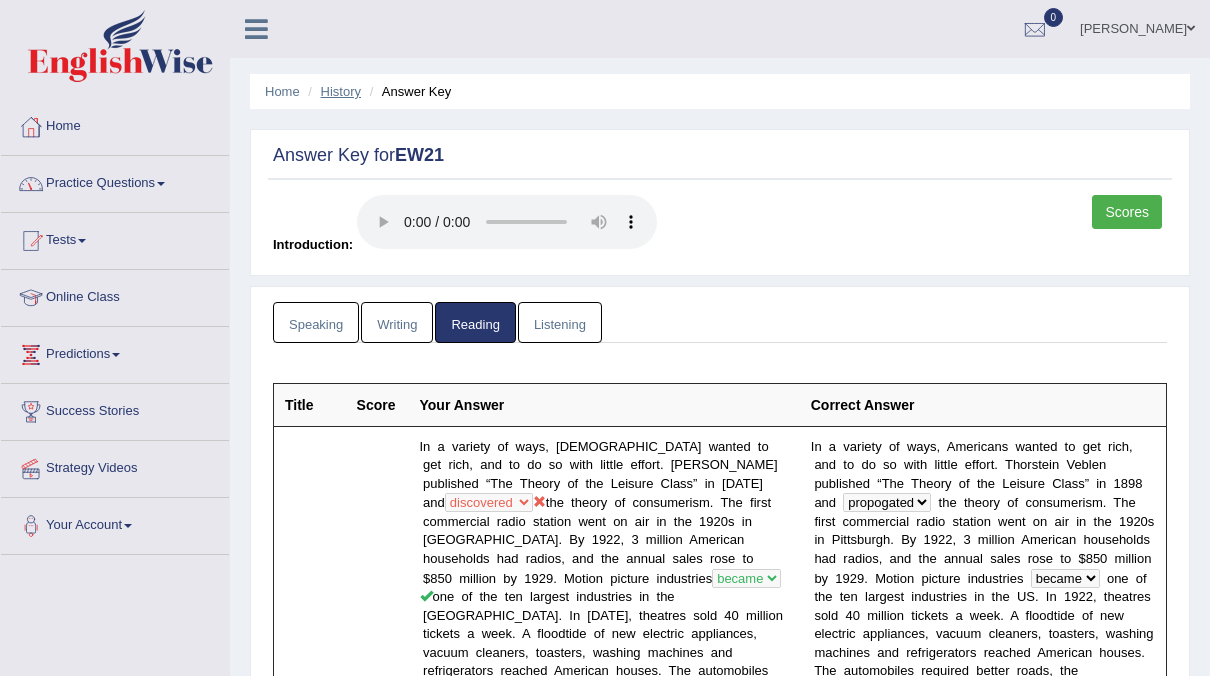 click on "History" at bounding box center (341, 91) 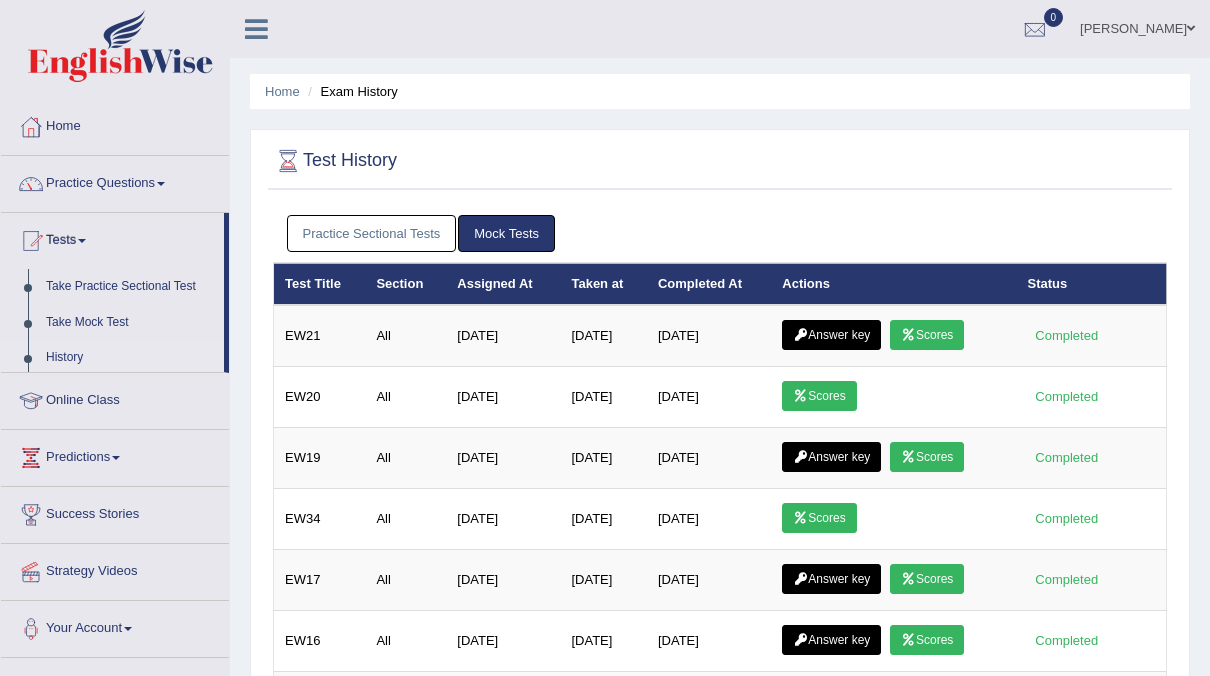 scroll, scrollTop: 0, scrollLeft: 0, axis: both 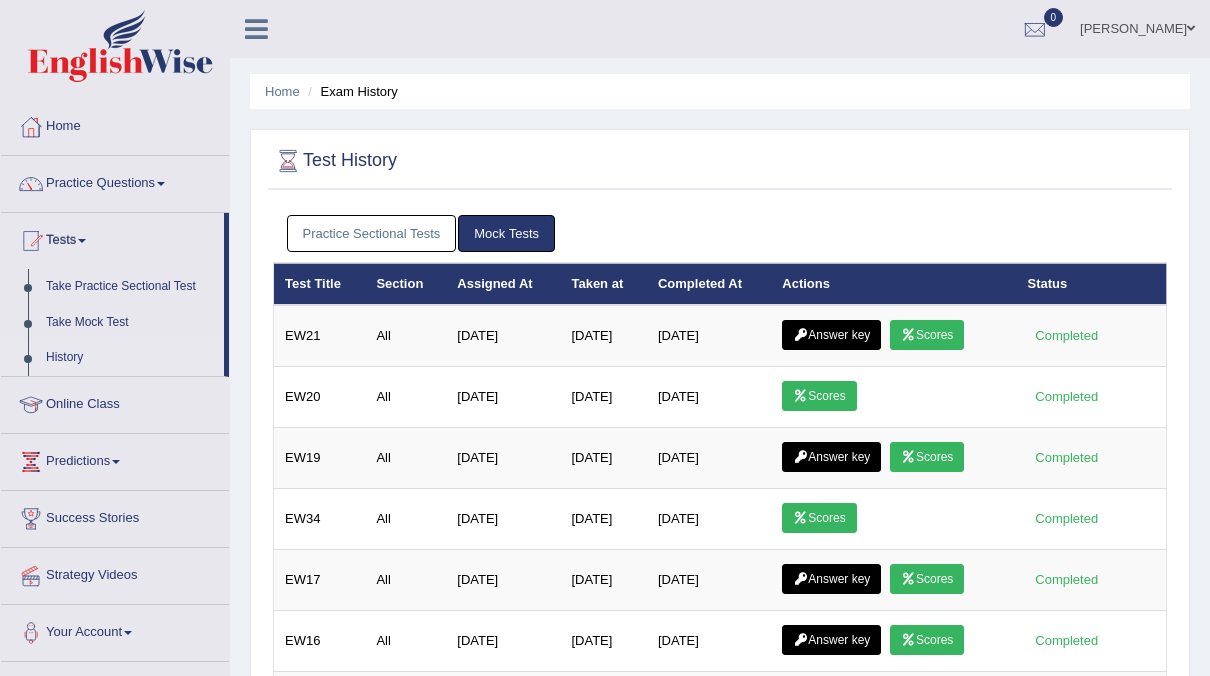 click on "Practice Sectional Tests
Mock Tests" at bounding box center (720, 234) 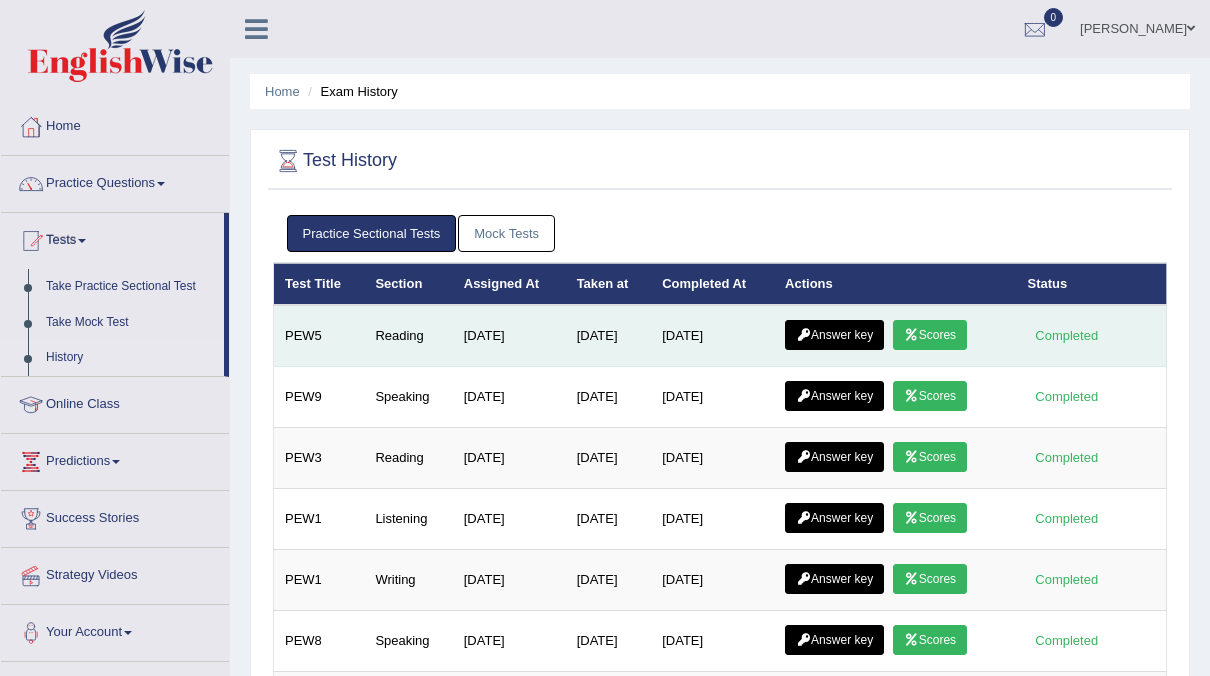 click on "Answer key" at bounding box center [834, 335] 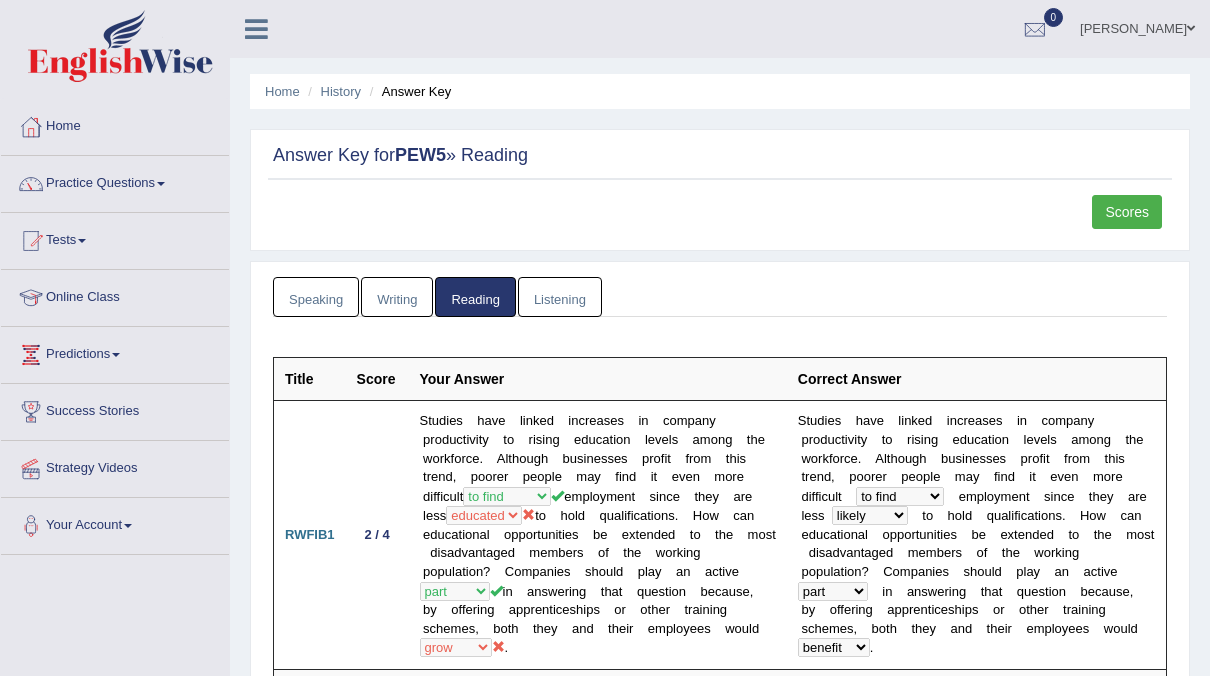 scroll, scrollTop: 0, scrollLeft: 0, axis: both 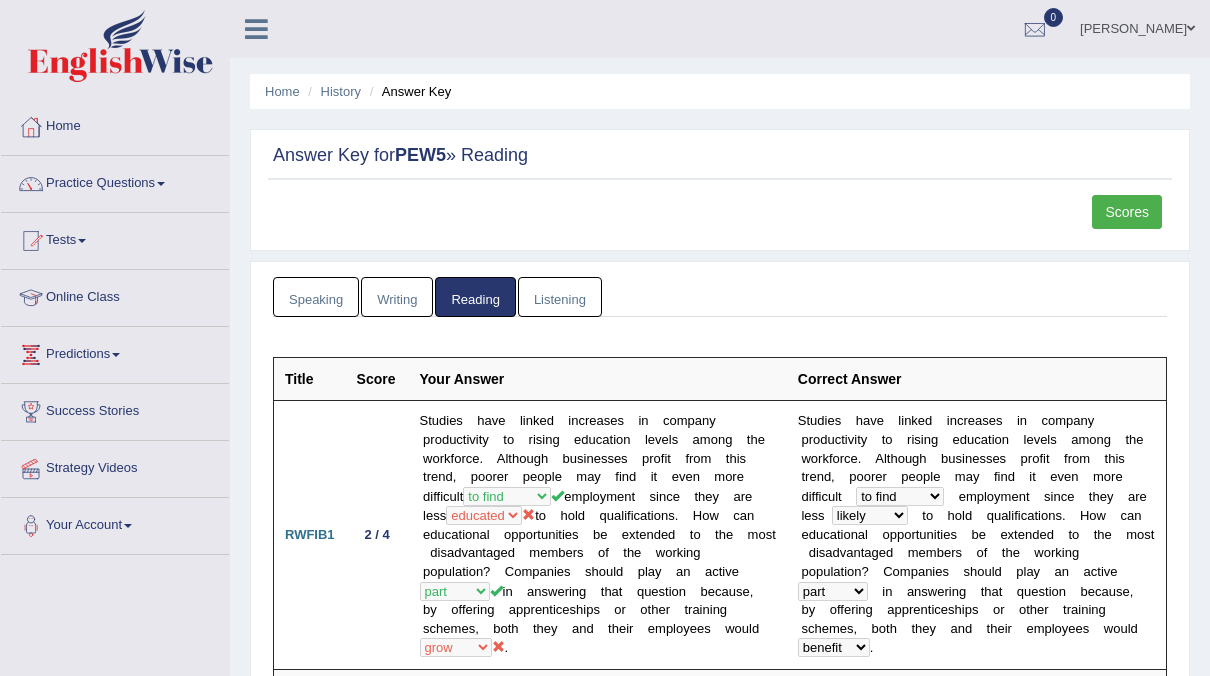 click on "Writing" at bounding box center [397, 297] 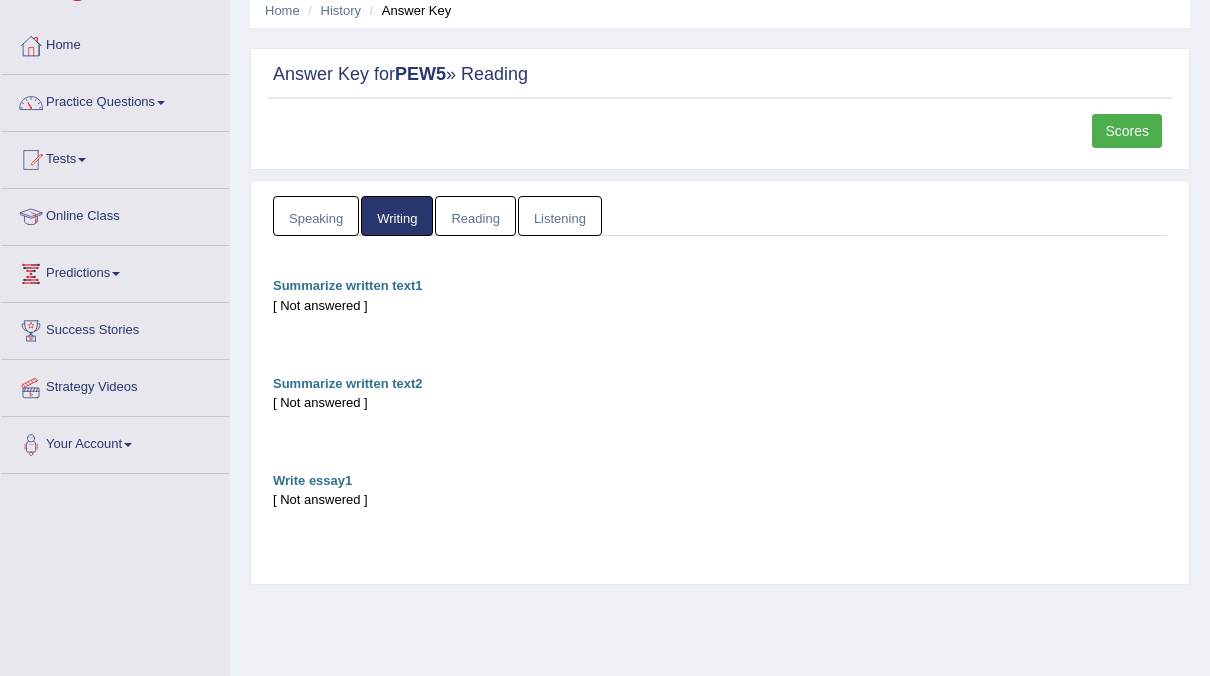 scroll, scrollTop: 0, scrollLeft: 0, axis: both 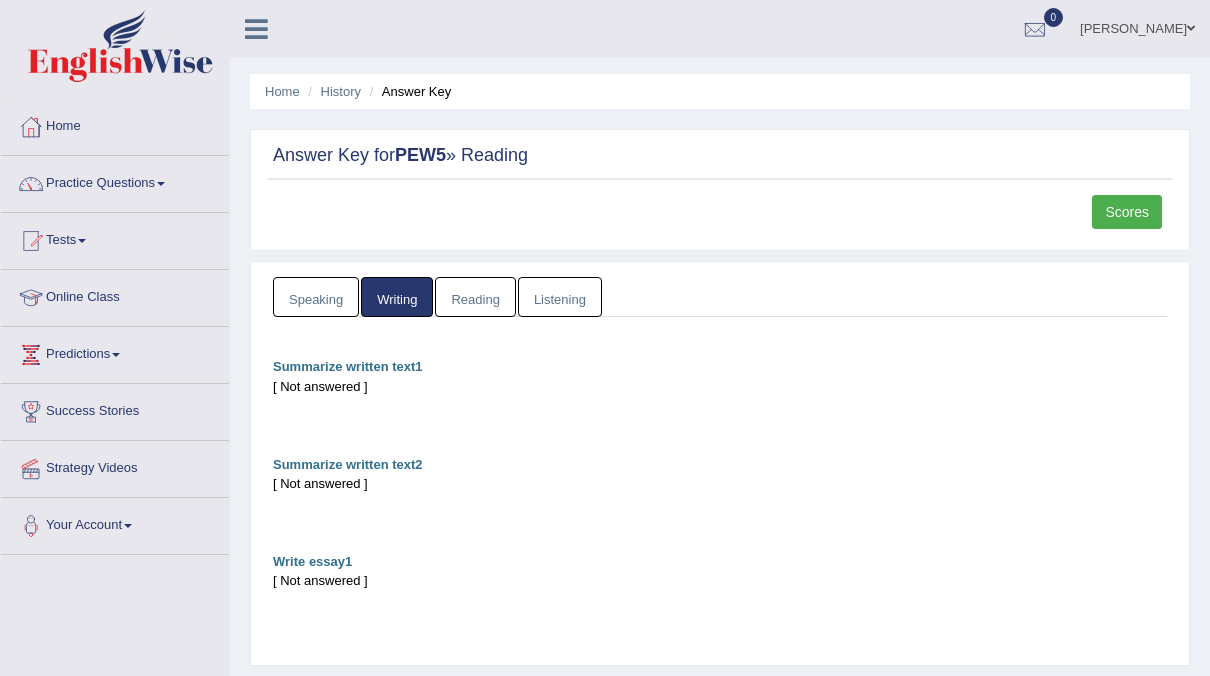 click on "Scores" at bounding box center [1127, 212] 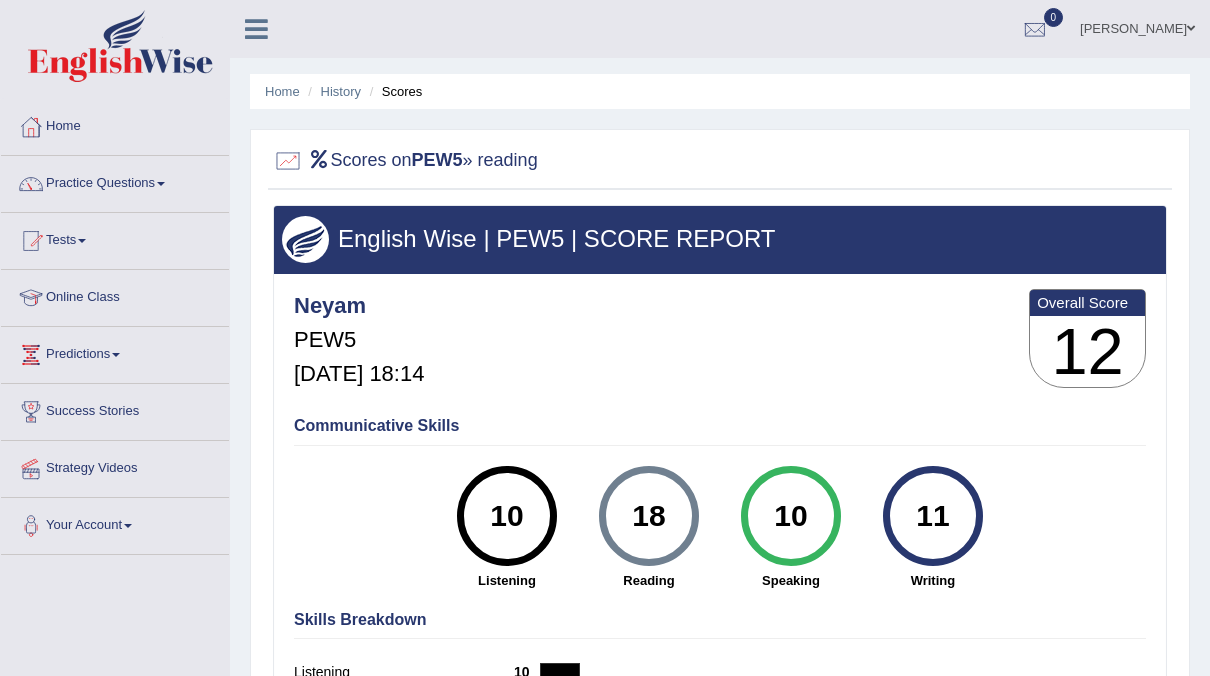 scroll, scrollTop: 0, scrollLeft: 0, axis: both 